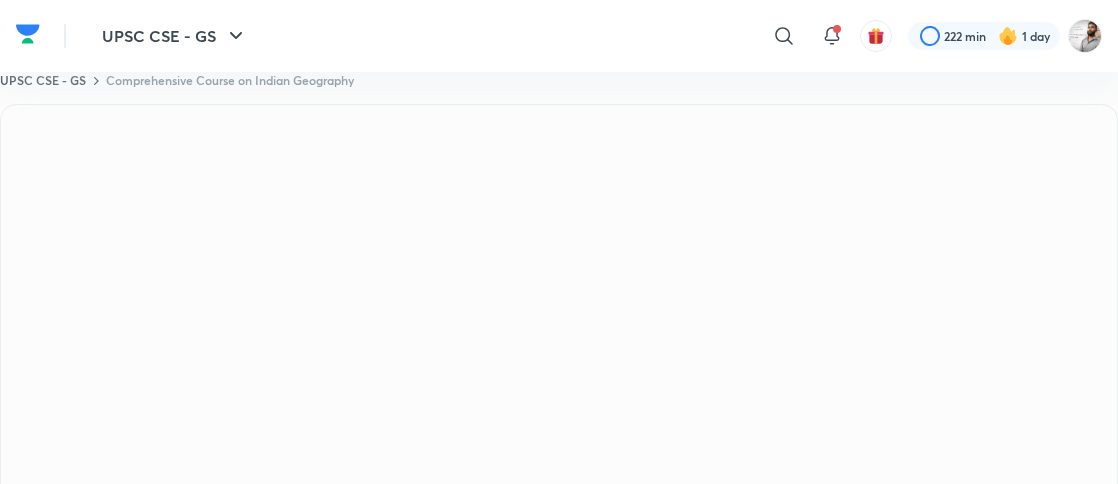 scroll, scrollTop: 0, scrollLeft: 0, axis: both 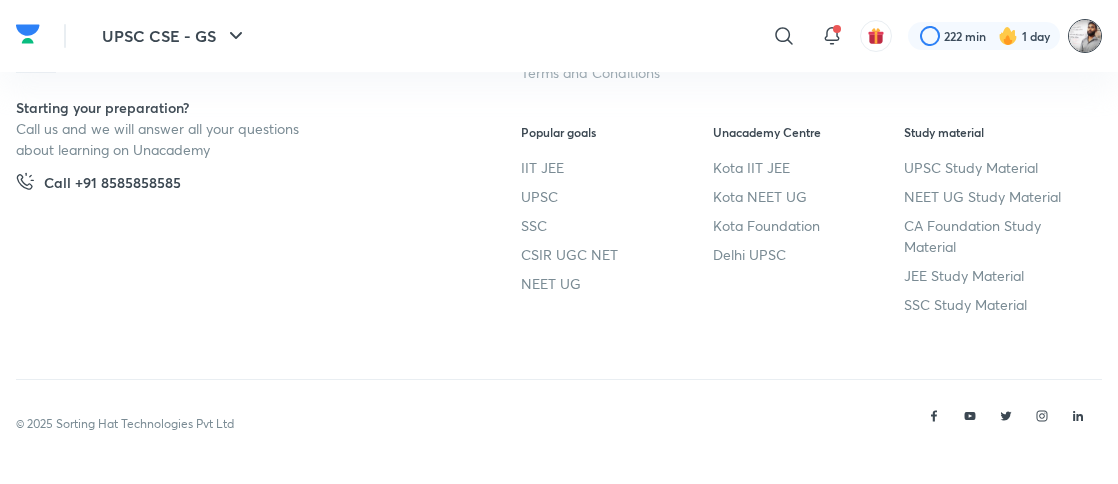 click at bounding box center [1085, 36] 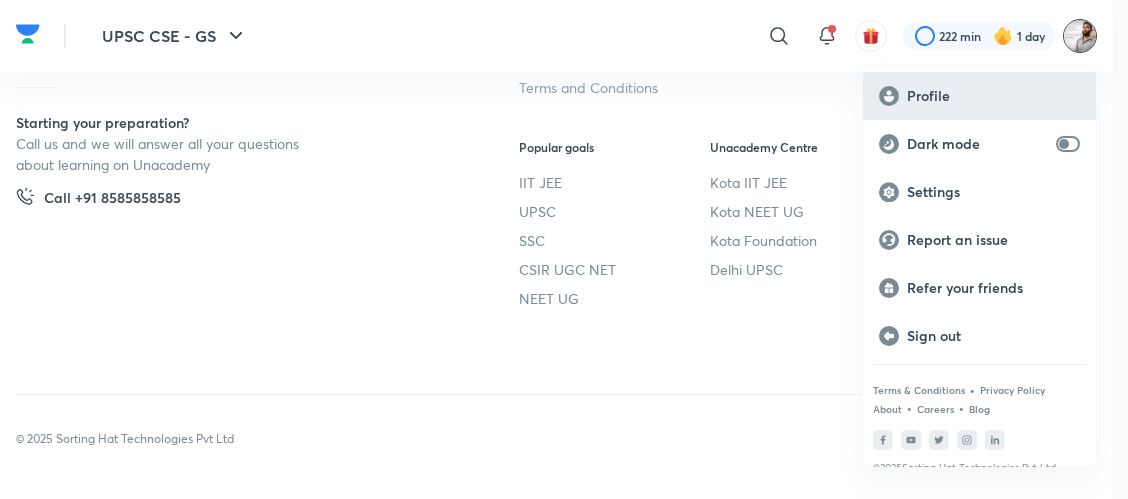 click on "Profile" at bounding box center (993, 96) 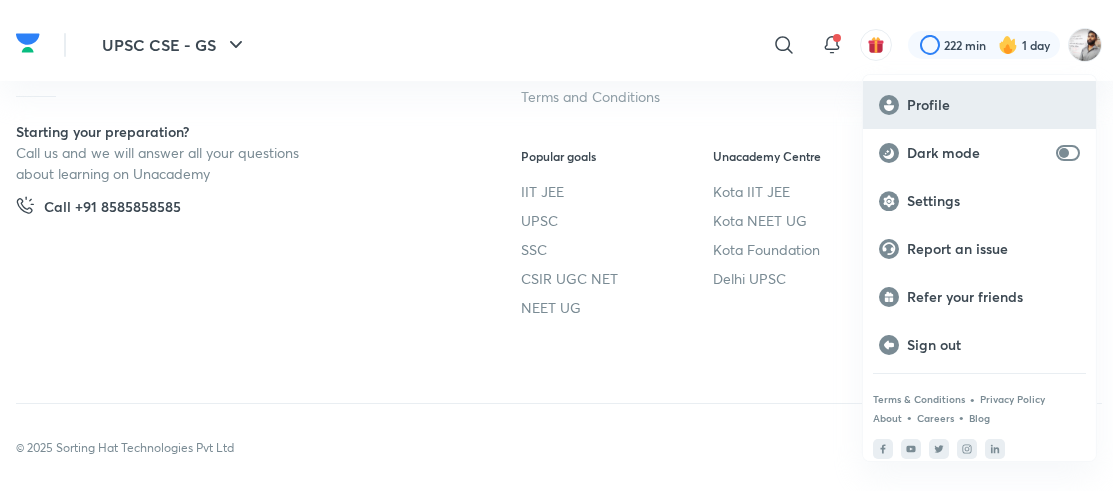 scroll, scrollTop: 0, scrollLeft: 0, axis: both 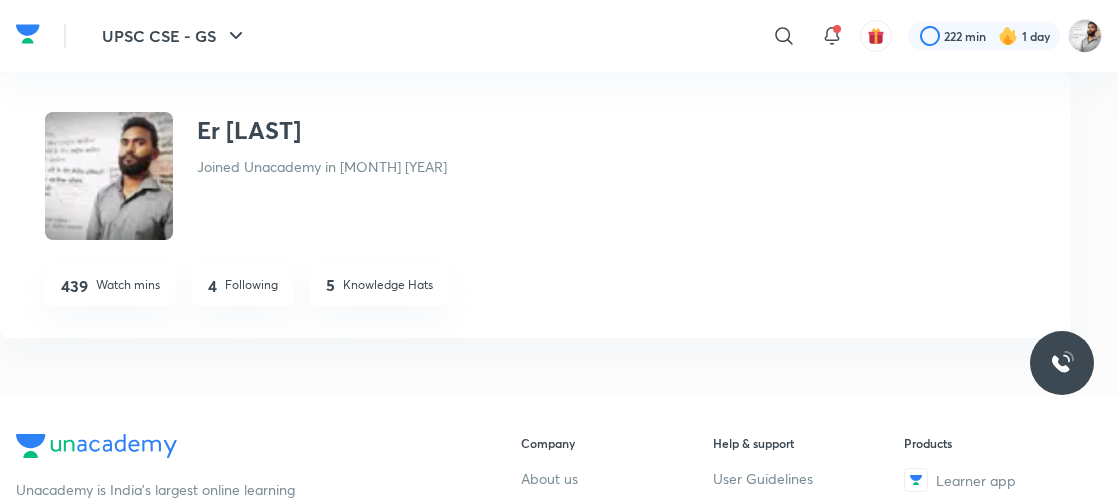 click on "Following" at bounding box center [251, 285] 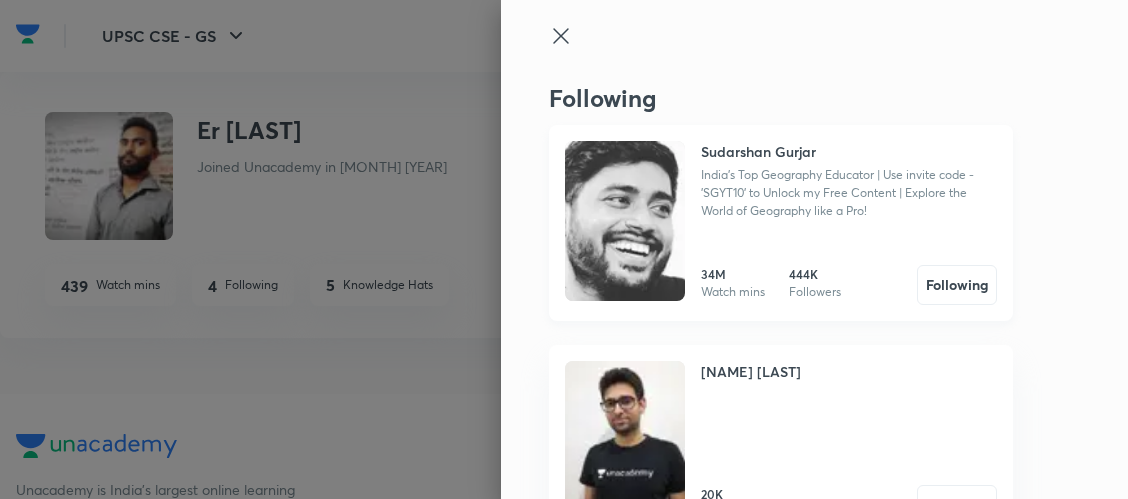 click at bounding box center [625, 221] 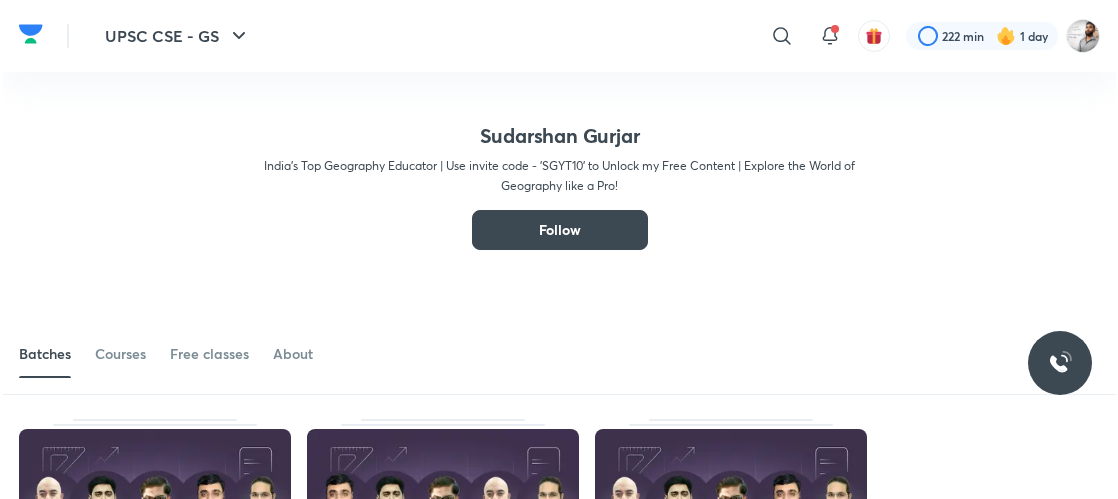 scroll, scrollTop: 120, scrollLeft: 0, axis: vertical 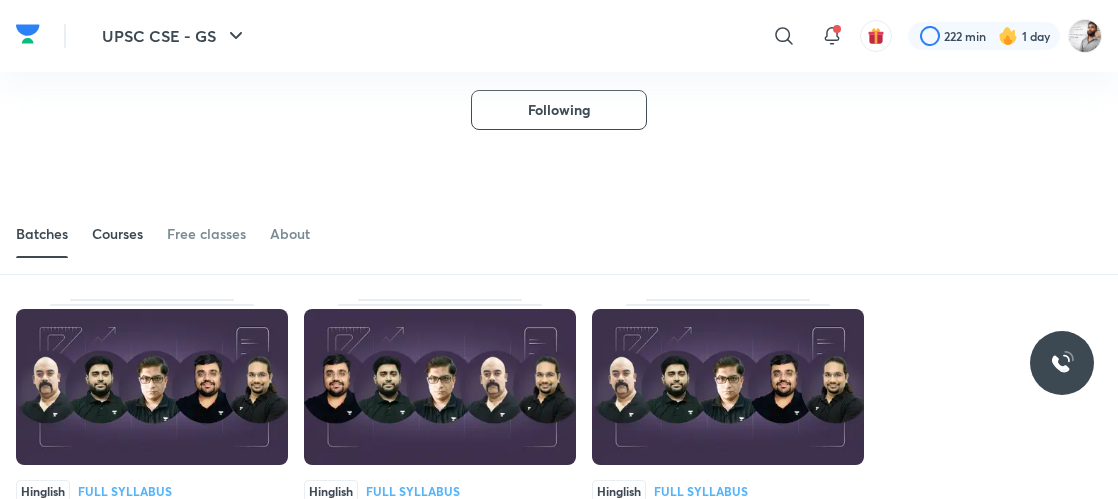 click on "Courses" at bounding box center [117, 234] 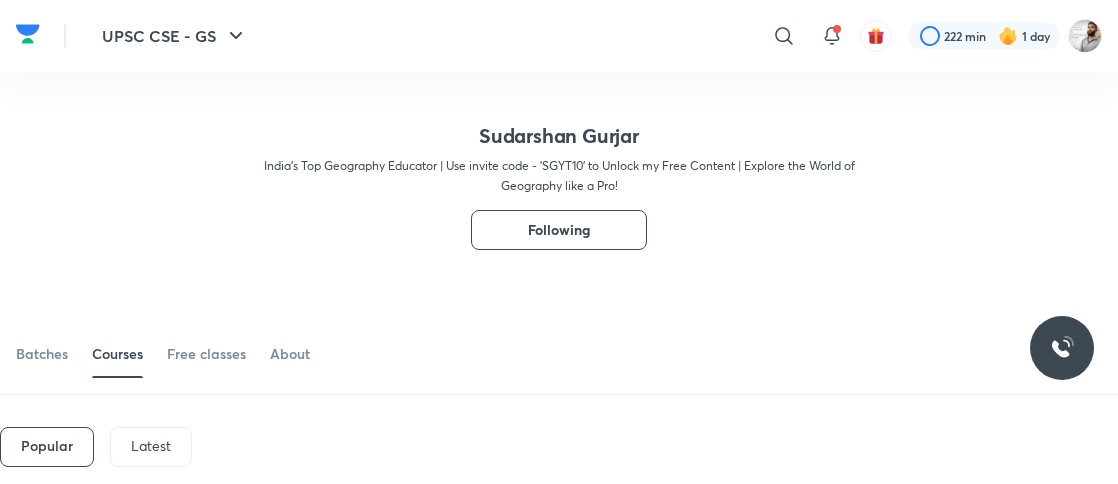 scroll, scrollTop: 160, scrollLeft: 0, axis: vertical 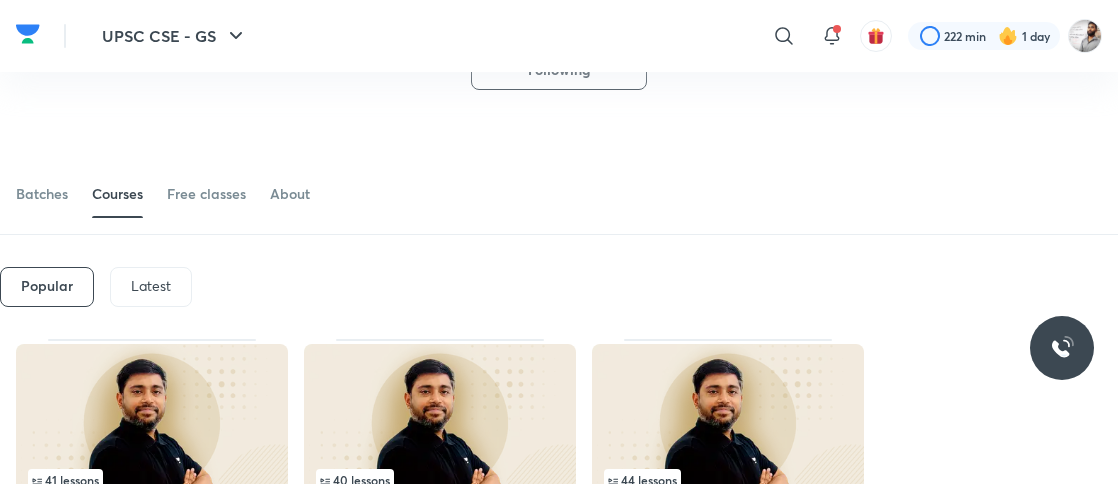 click on "Batches Courses Free classes About" at bounding box center (559, 194) 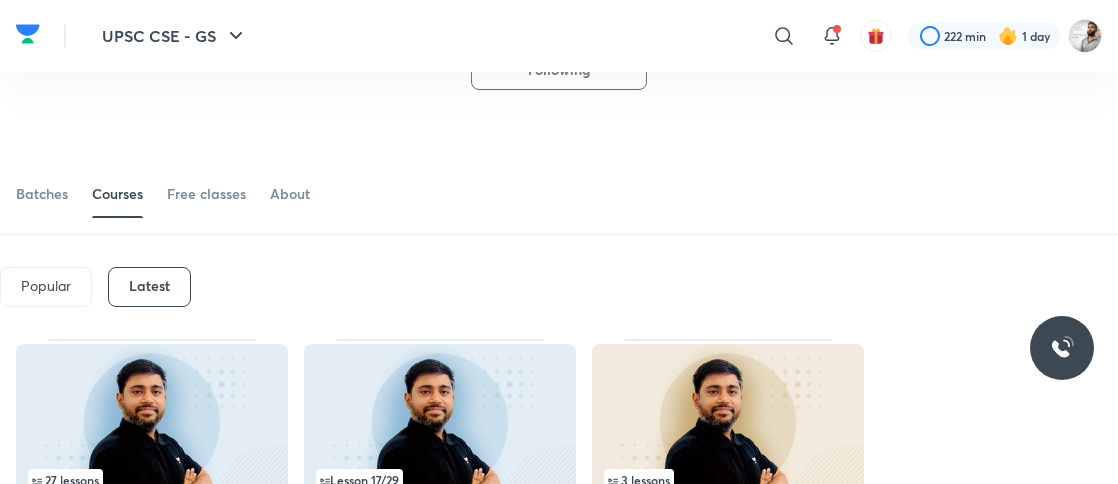 click on "Batches Courses Free classes About" at bounding box center (559, 162) 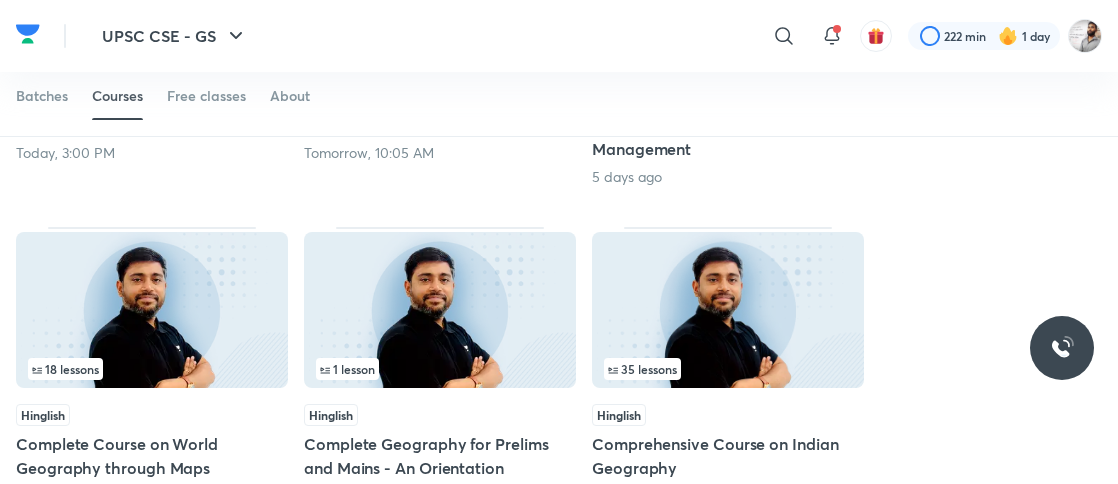 scroll, scrollTop: 640, scrollLeft: 0, axis: vertical 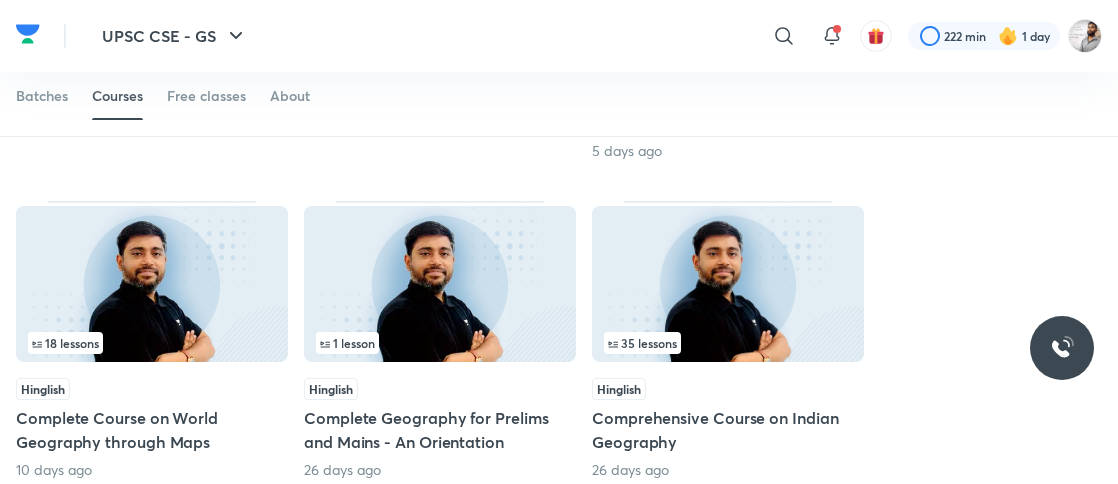 click on "35   lessons" at bounding box center (642, 343) 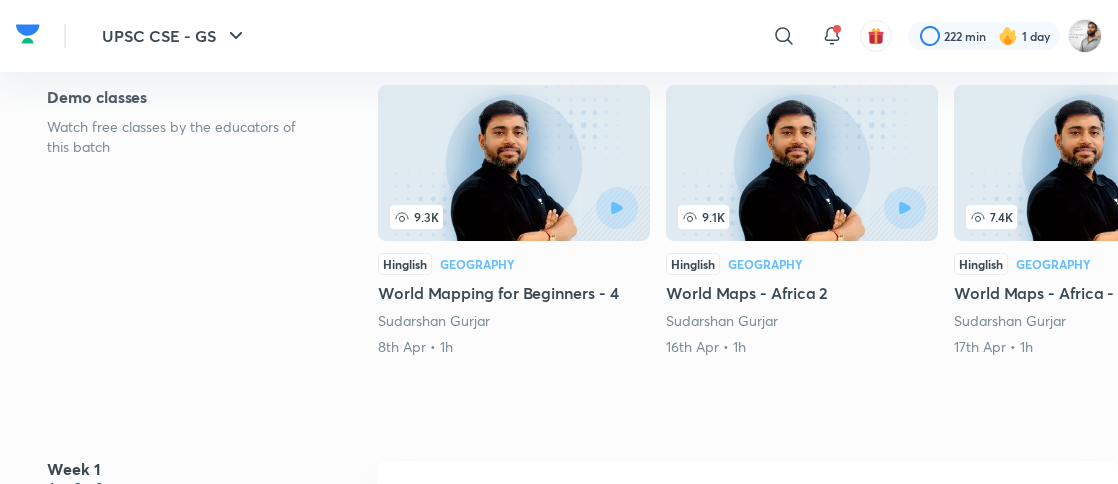 scroll, scrollTop: 0, scrollLeft: 0, axis: both 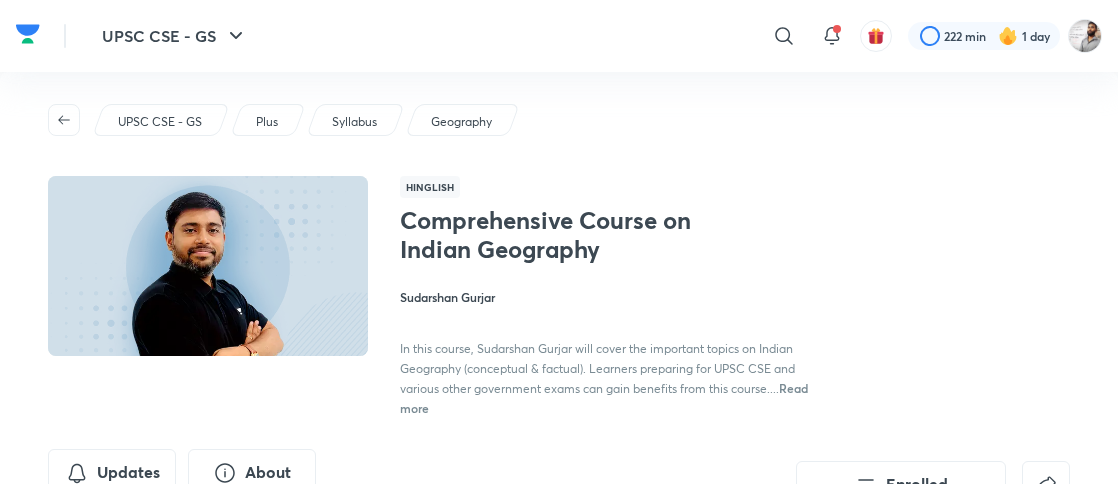click on "Hinglish Comprehensive Course on Indian Geography [NAME] [LAST] In this course, [NAME] [LAST] will cover the important topics on Indian Geography (conceptual & factual). Learners preparing for UPSC CSE and various other government exams can gain benefits from this course.... Read more" at bounding box center [735, 296] 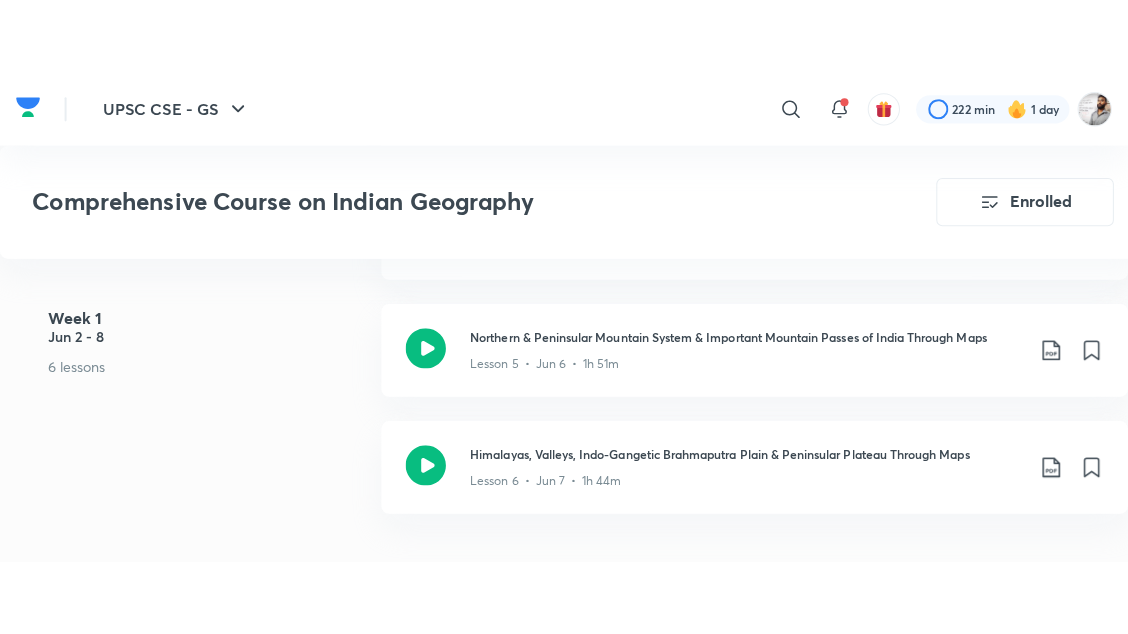 scroll, scrollTop: 1600, scrollLeft: 0, axis: vertical 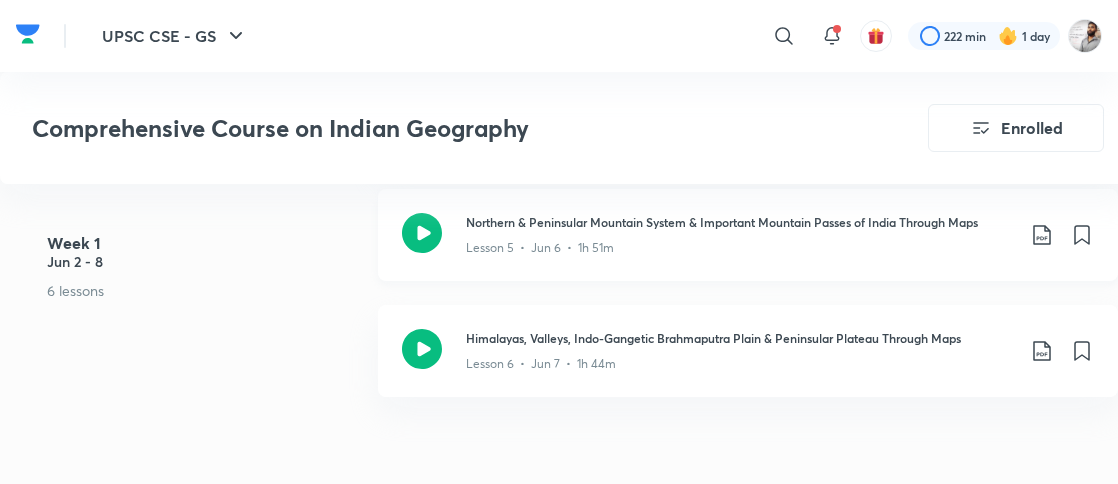click on "Northern & Peninsular Mountain System & Important Mountain Passes of India Through Maps" at bounding box center (740, 222) 